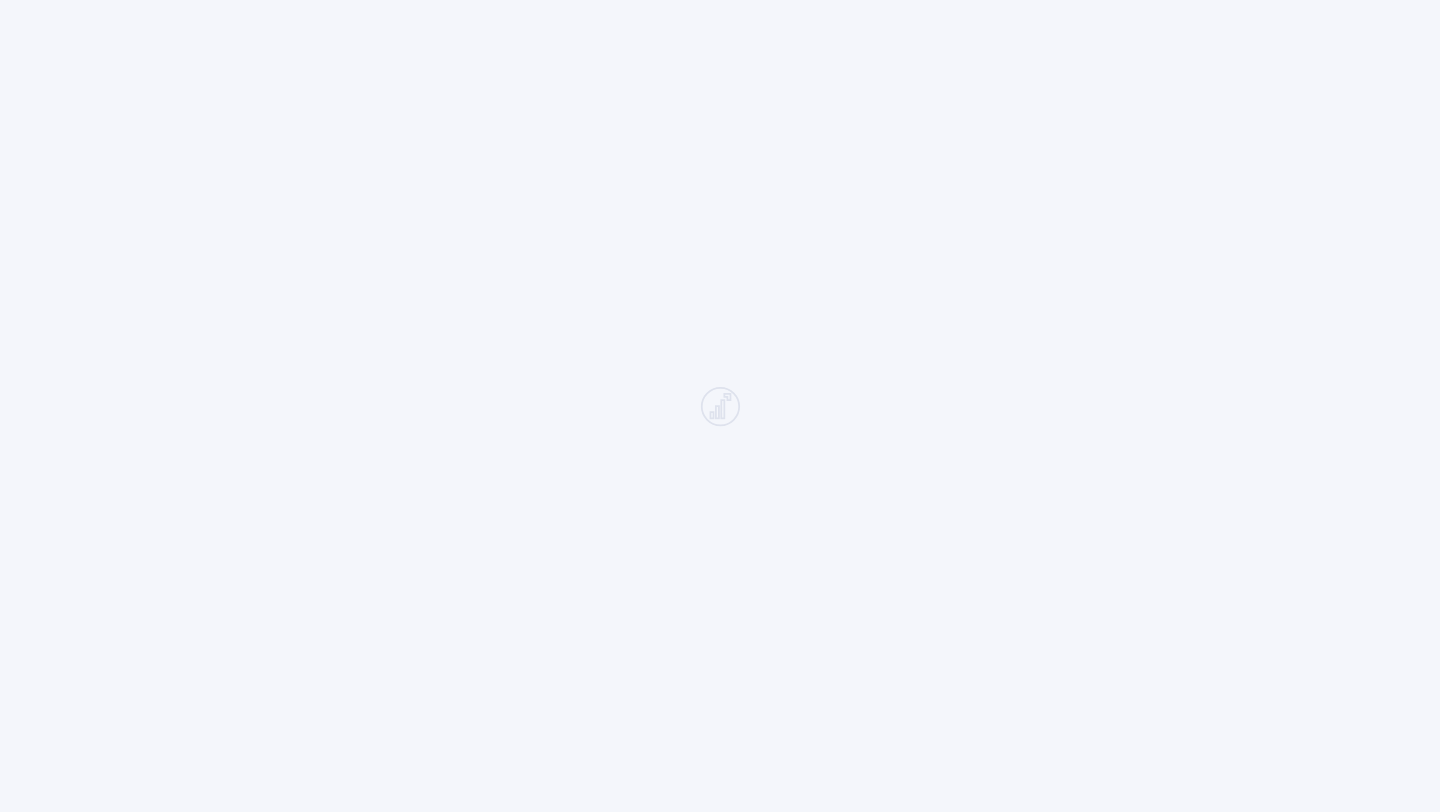 scroll, scrollTop: 0, scrollLeft: 0, axis: both 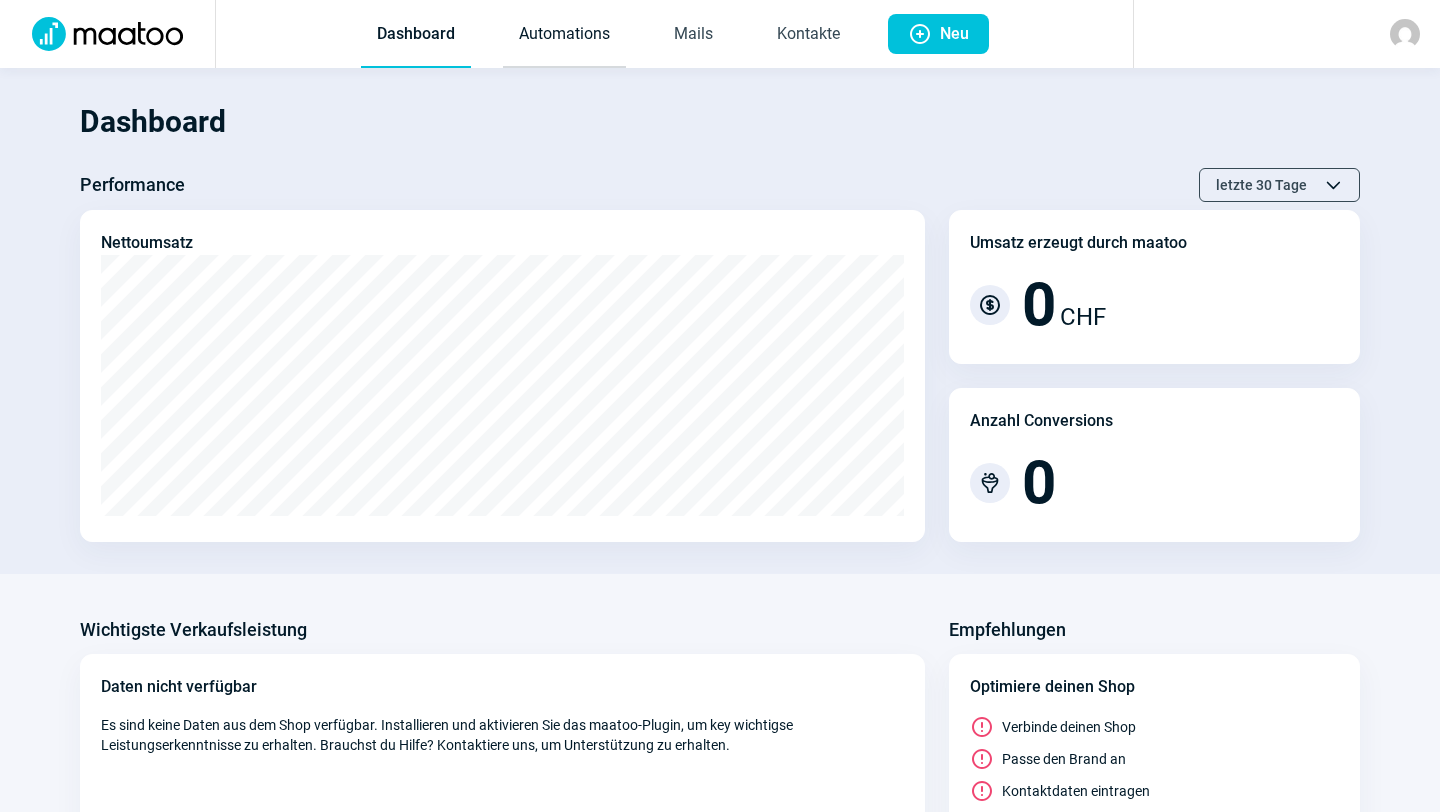 click on "Automations" 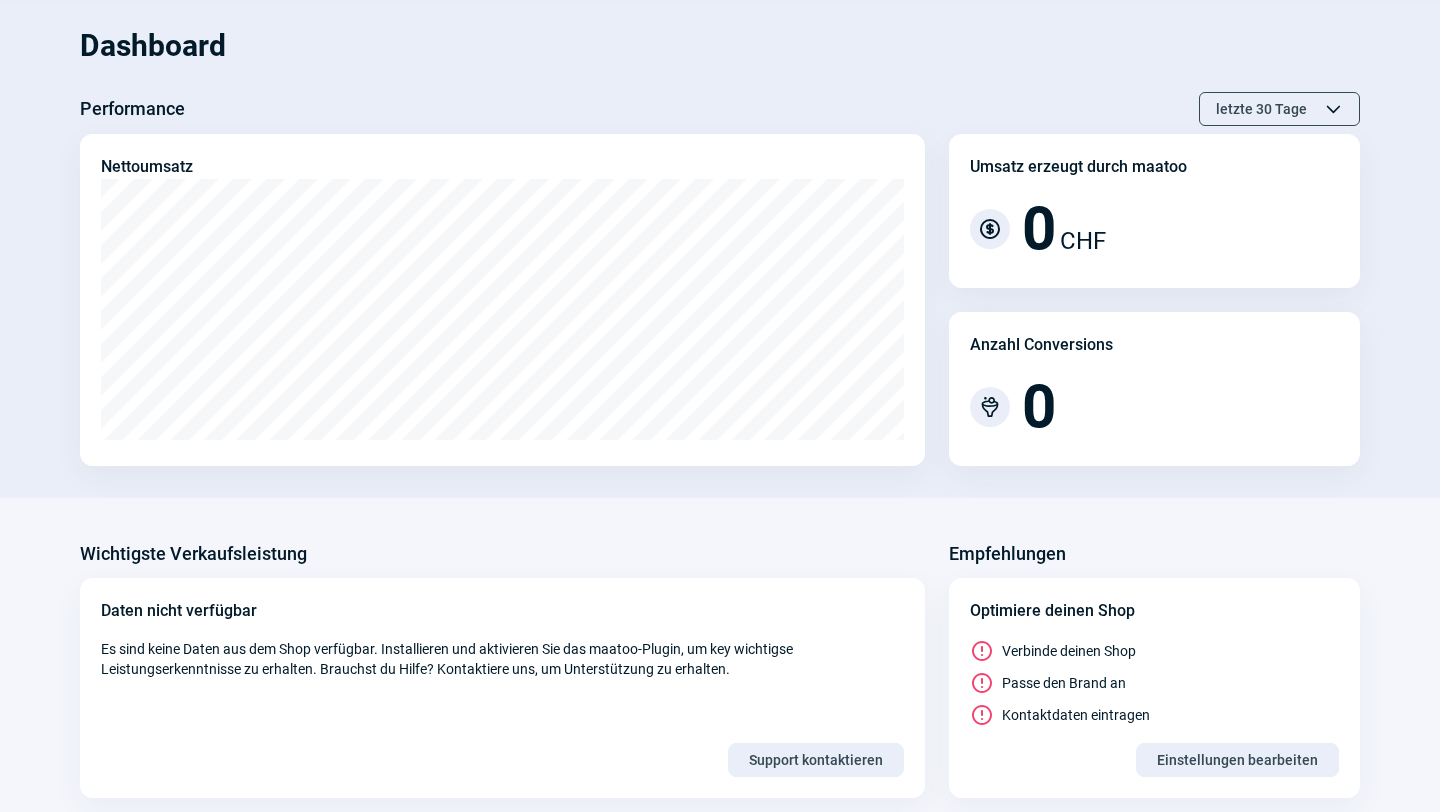 scroll, scrollTop: 0, scrollLeft: 0, axis: both 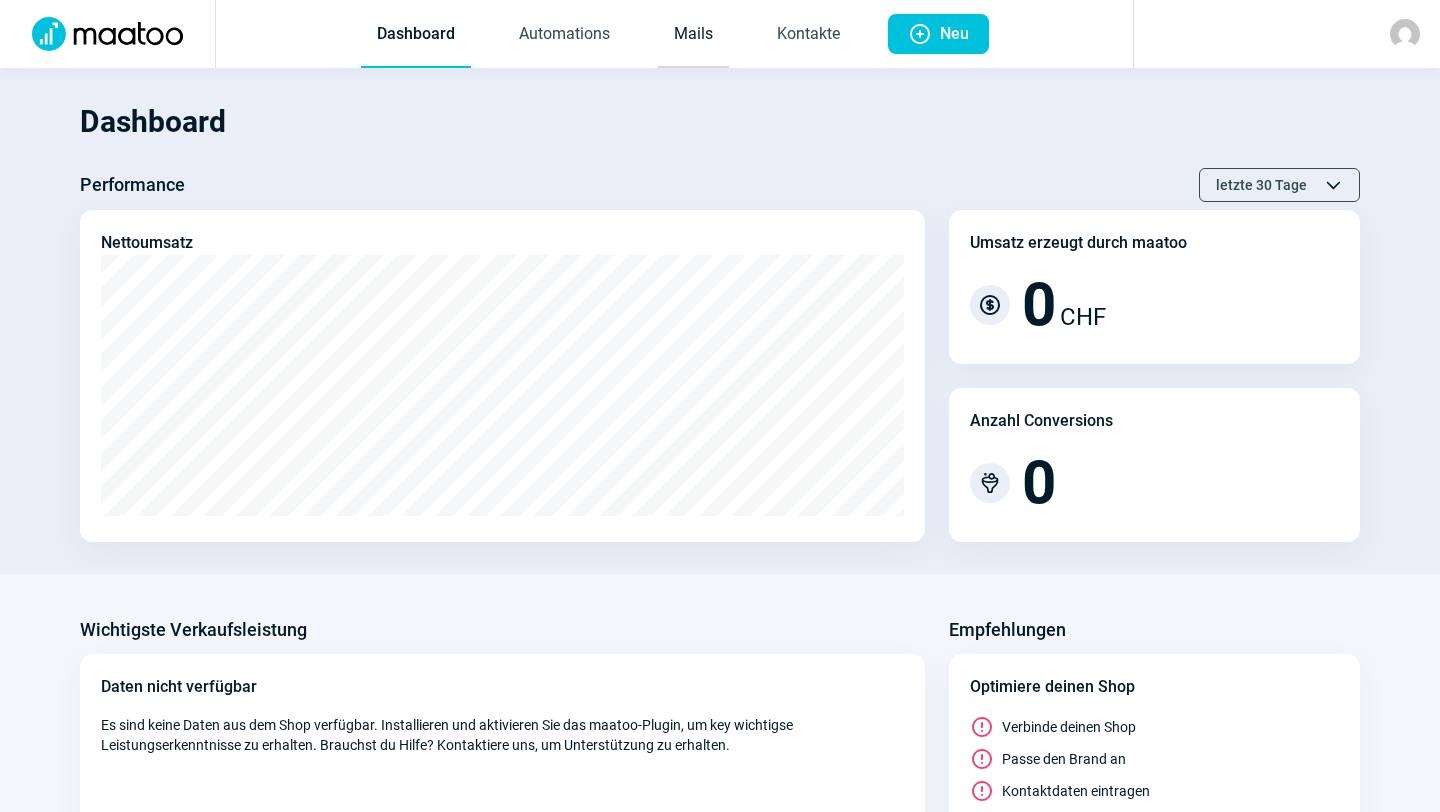 click on "Mails" 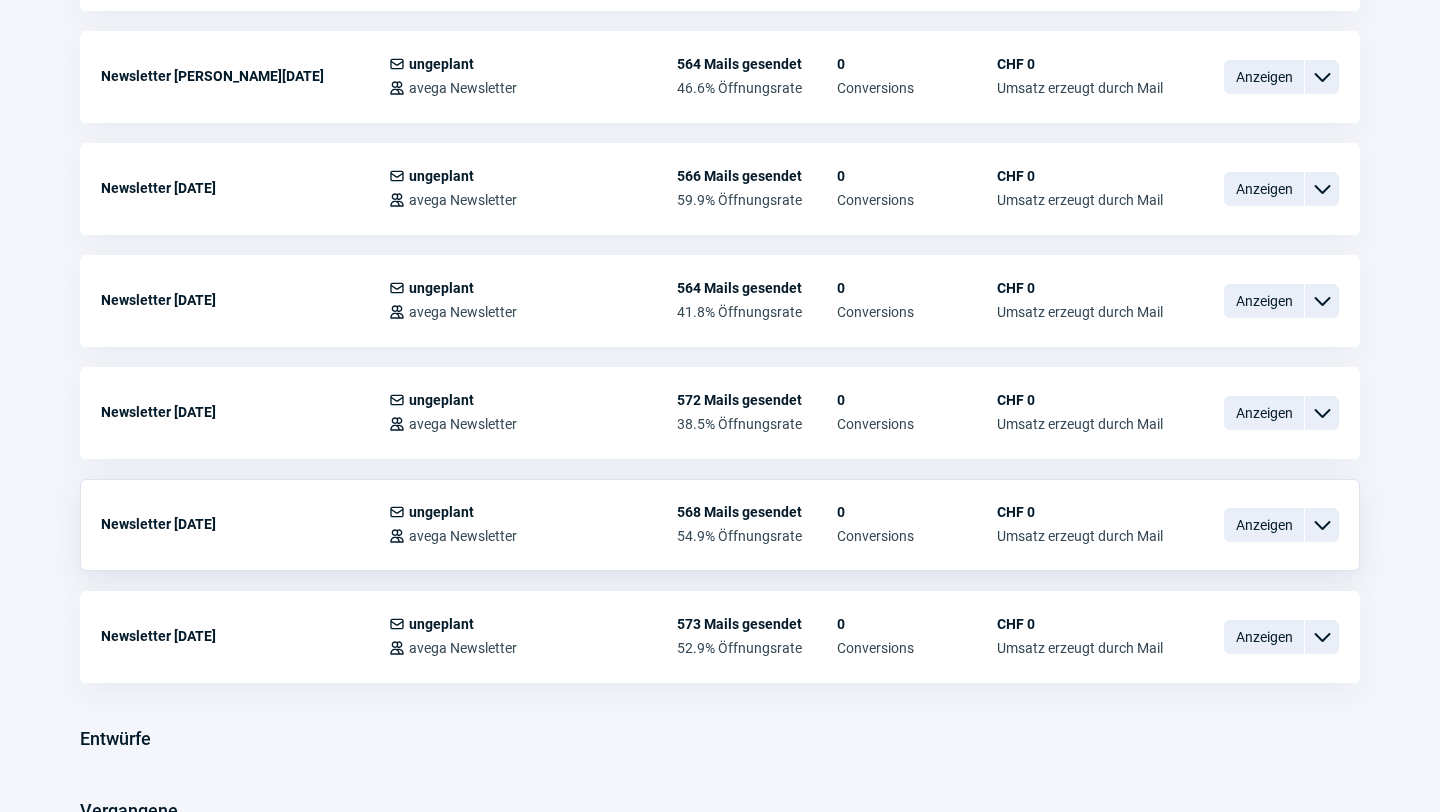 scroll, scrollTop: 1040, scrollLeft: 0, axis: vertical 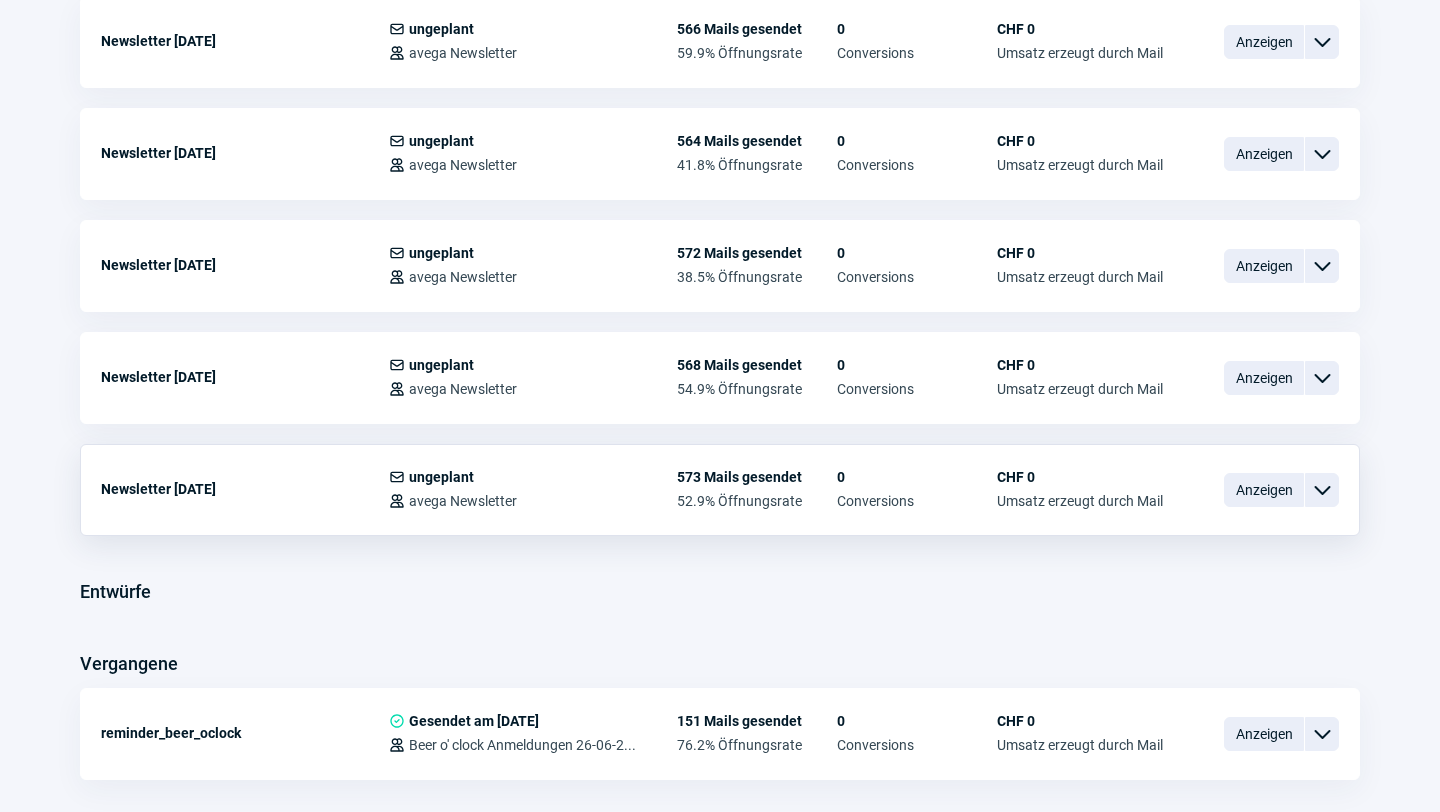 click on "ChevronDown icon" at bounding box center [1322, 490] 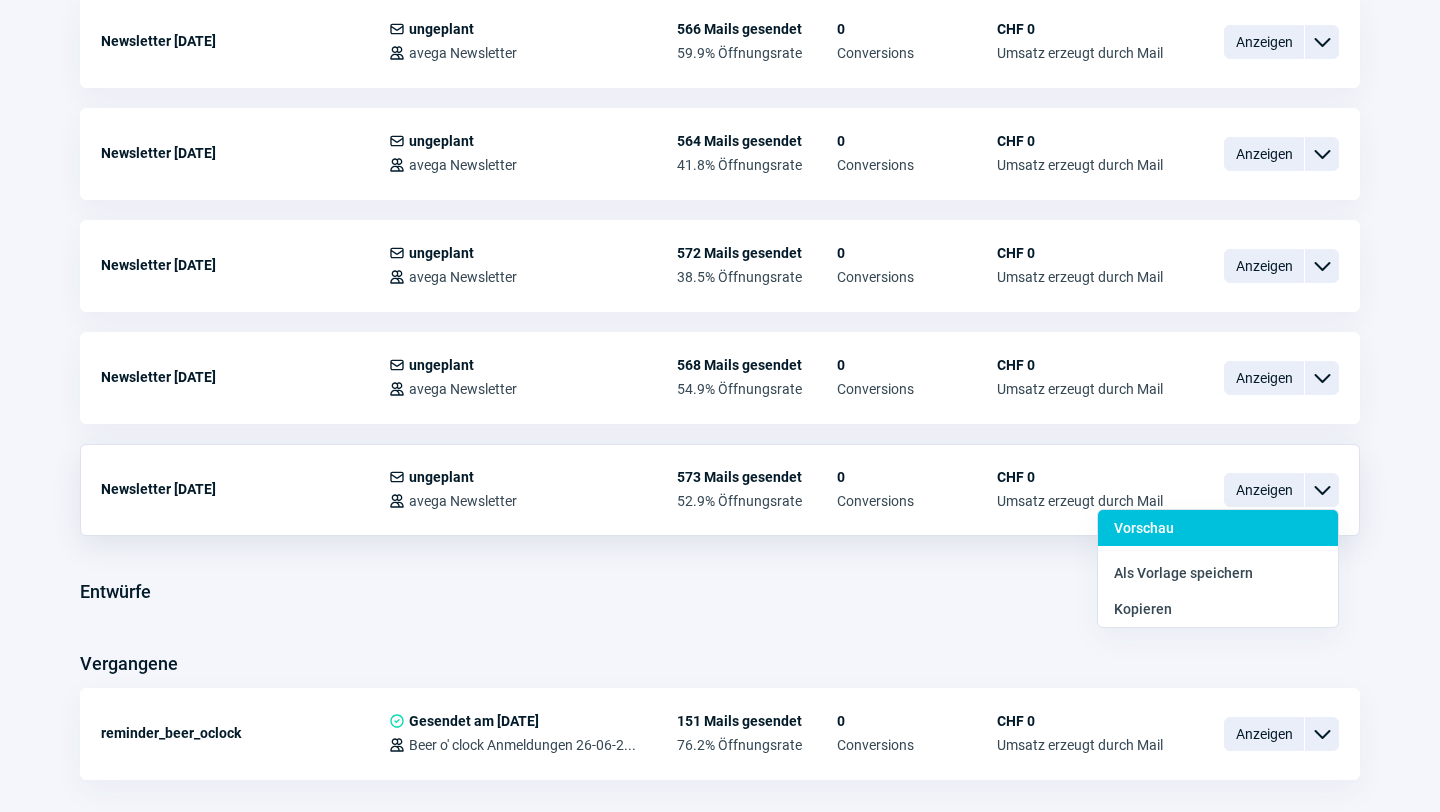 click on "Vorschau" at bounding box center [1144, 528] 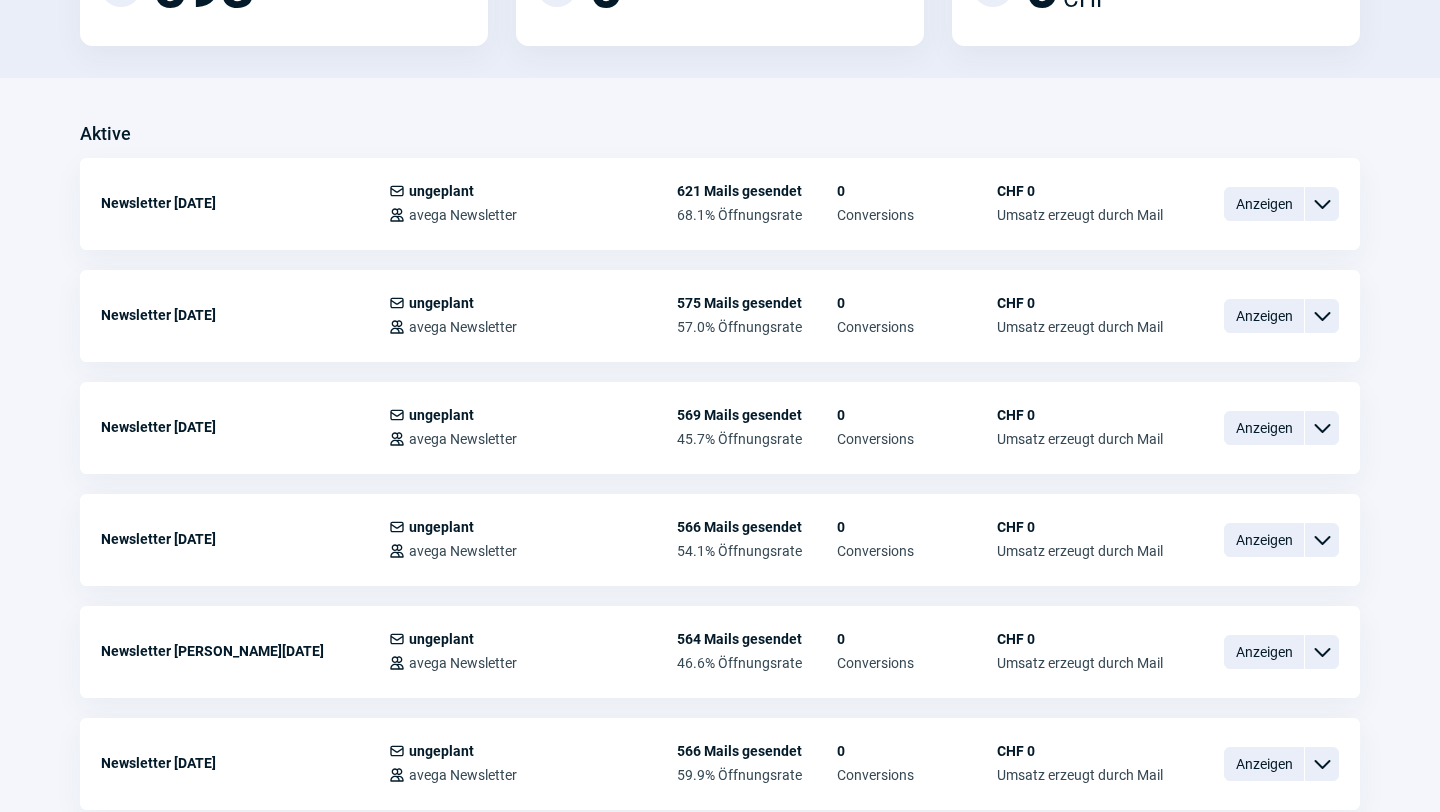 scroll, scrollTop: 0, scrollLeft: 0, axis: both 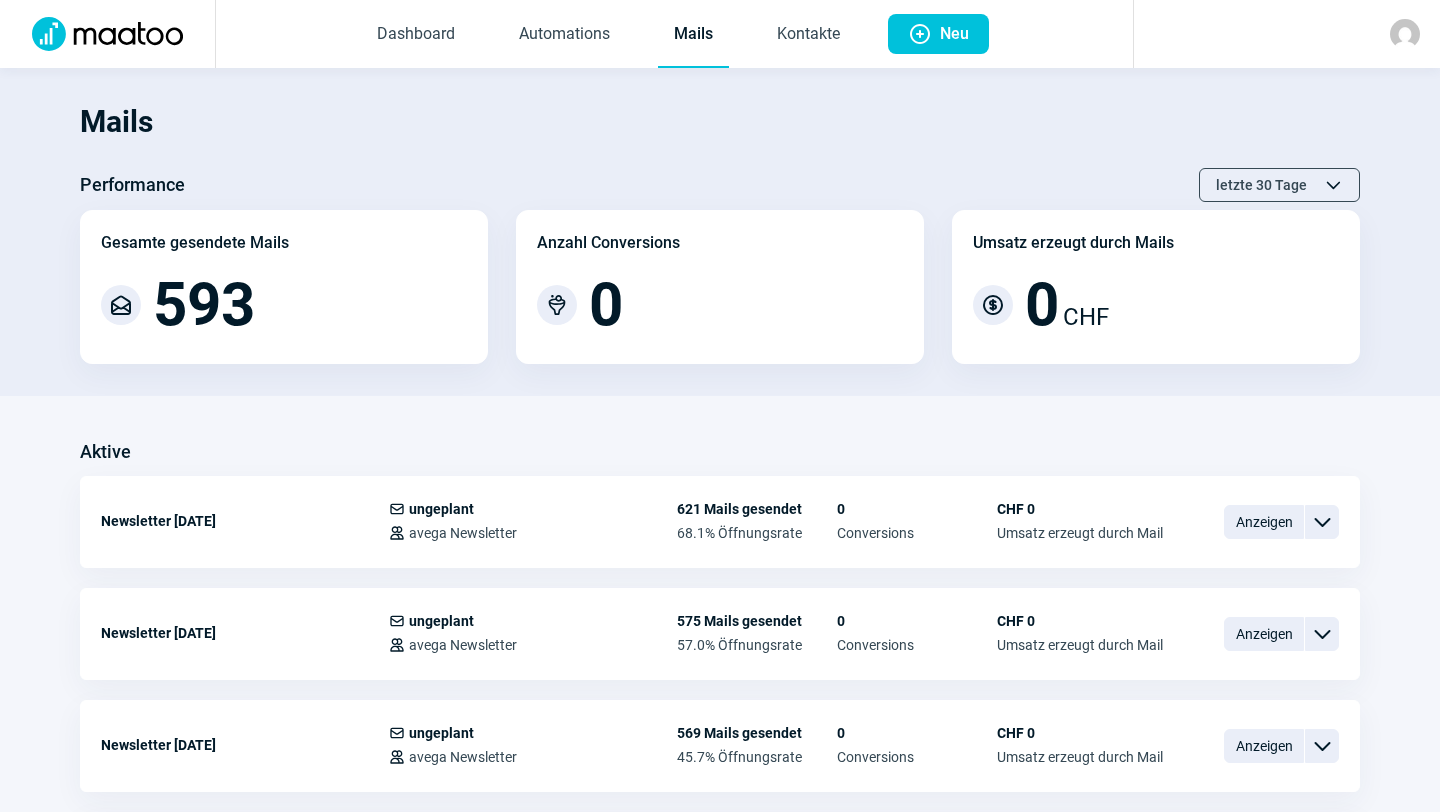 click on "Mails" 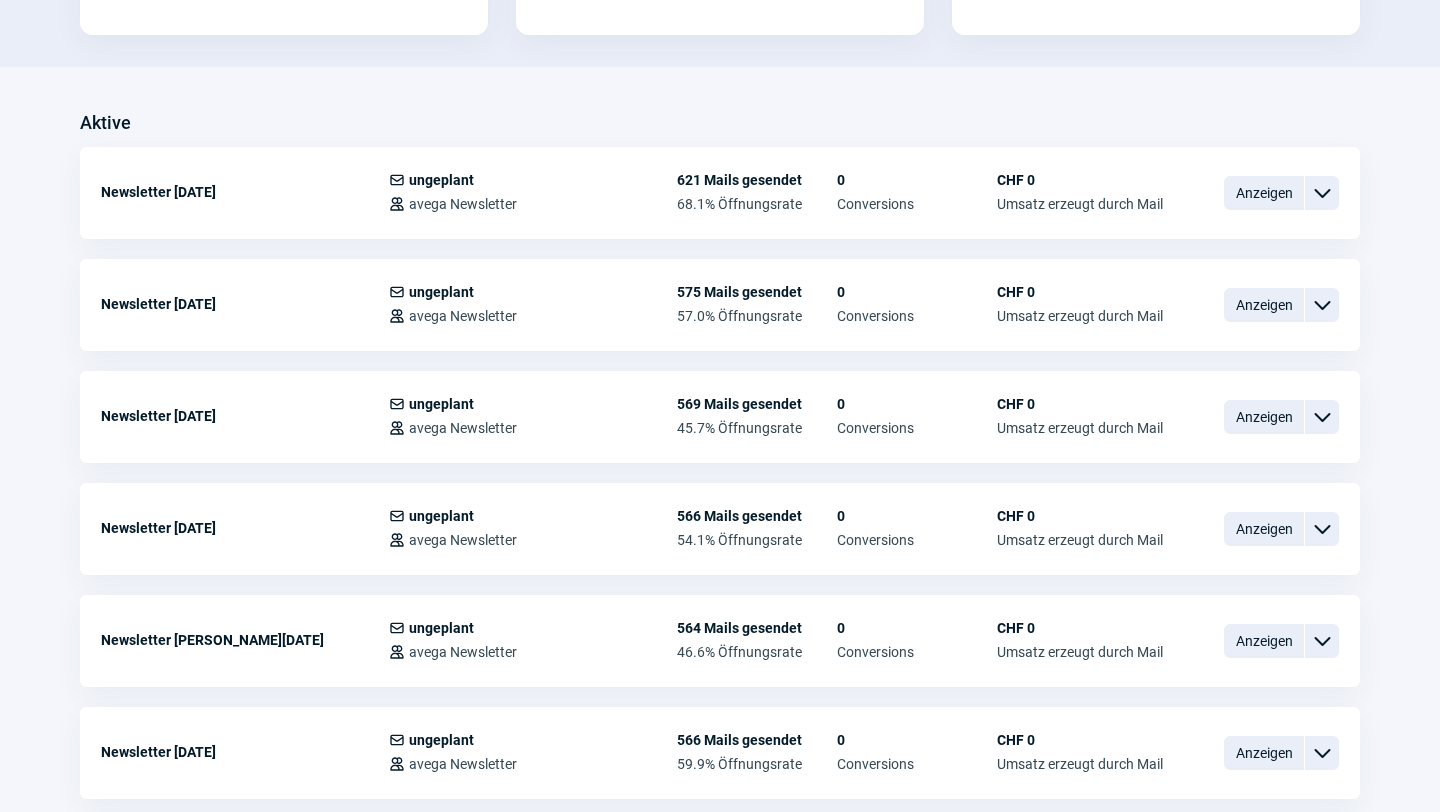 scroll, scrollTop: 0, scrollLeft: 0, axis: both 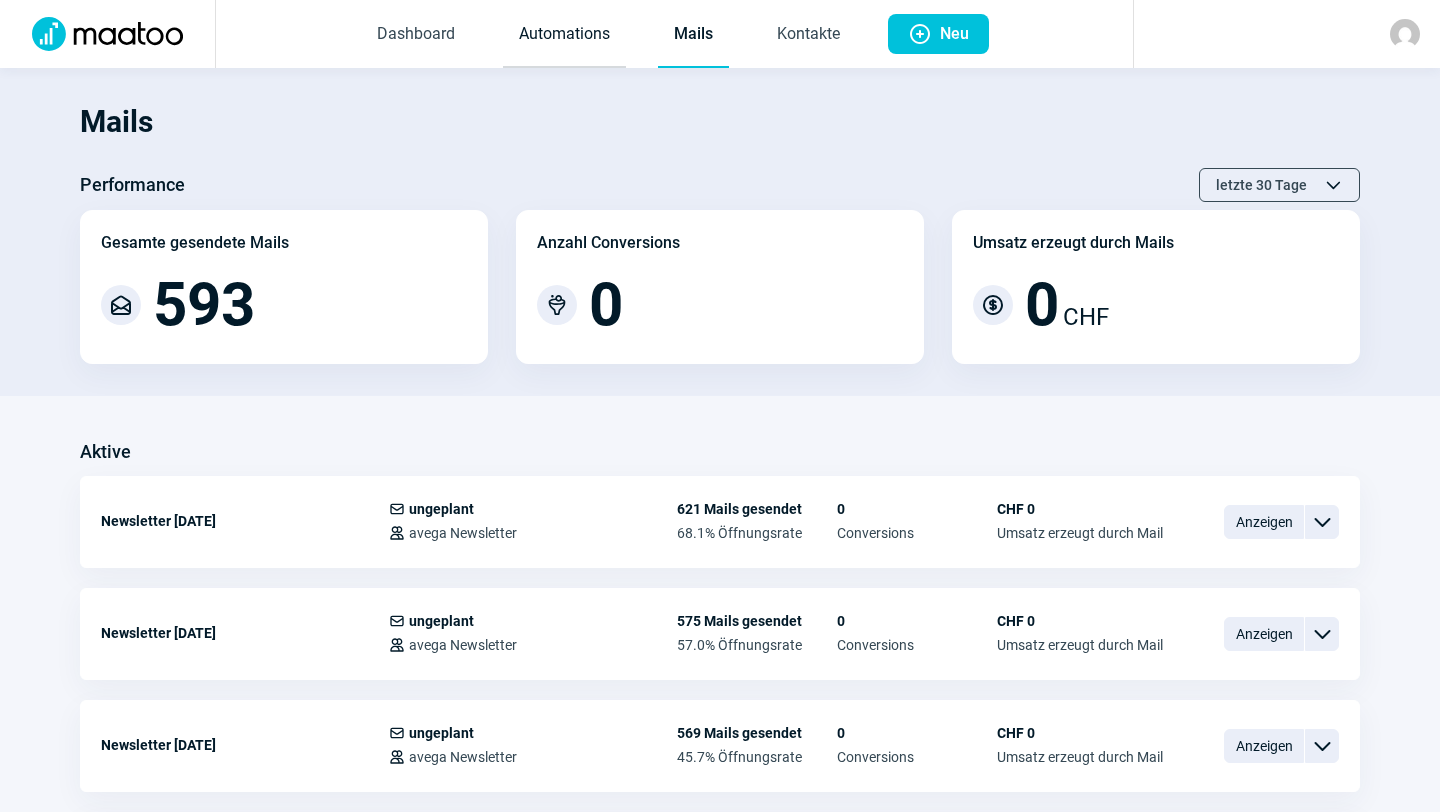 click on "Automations" 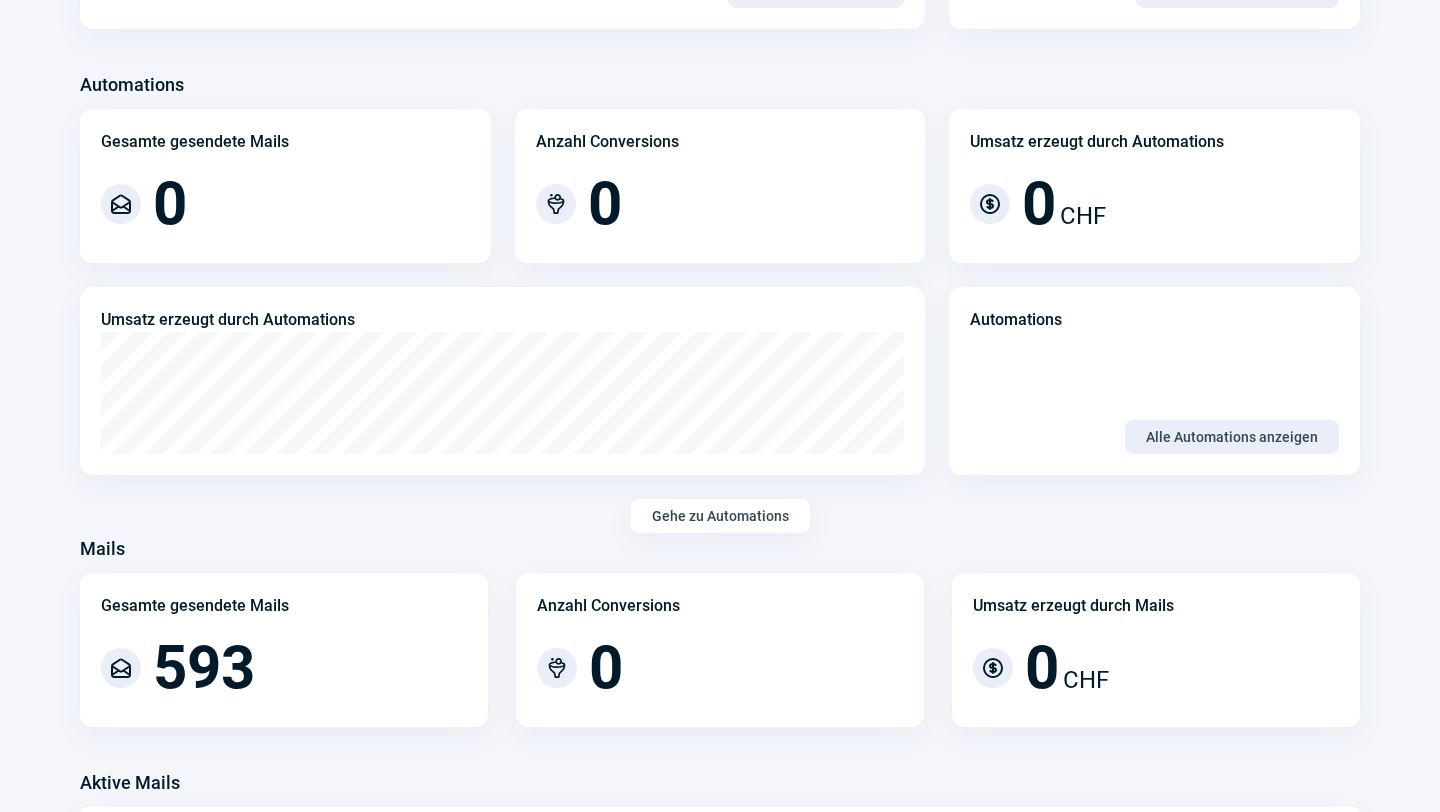 scroll, scrollTop: 0, scrollLeft: 0, axis: both 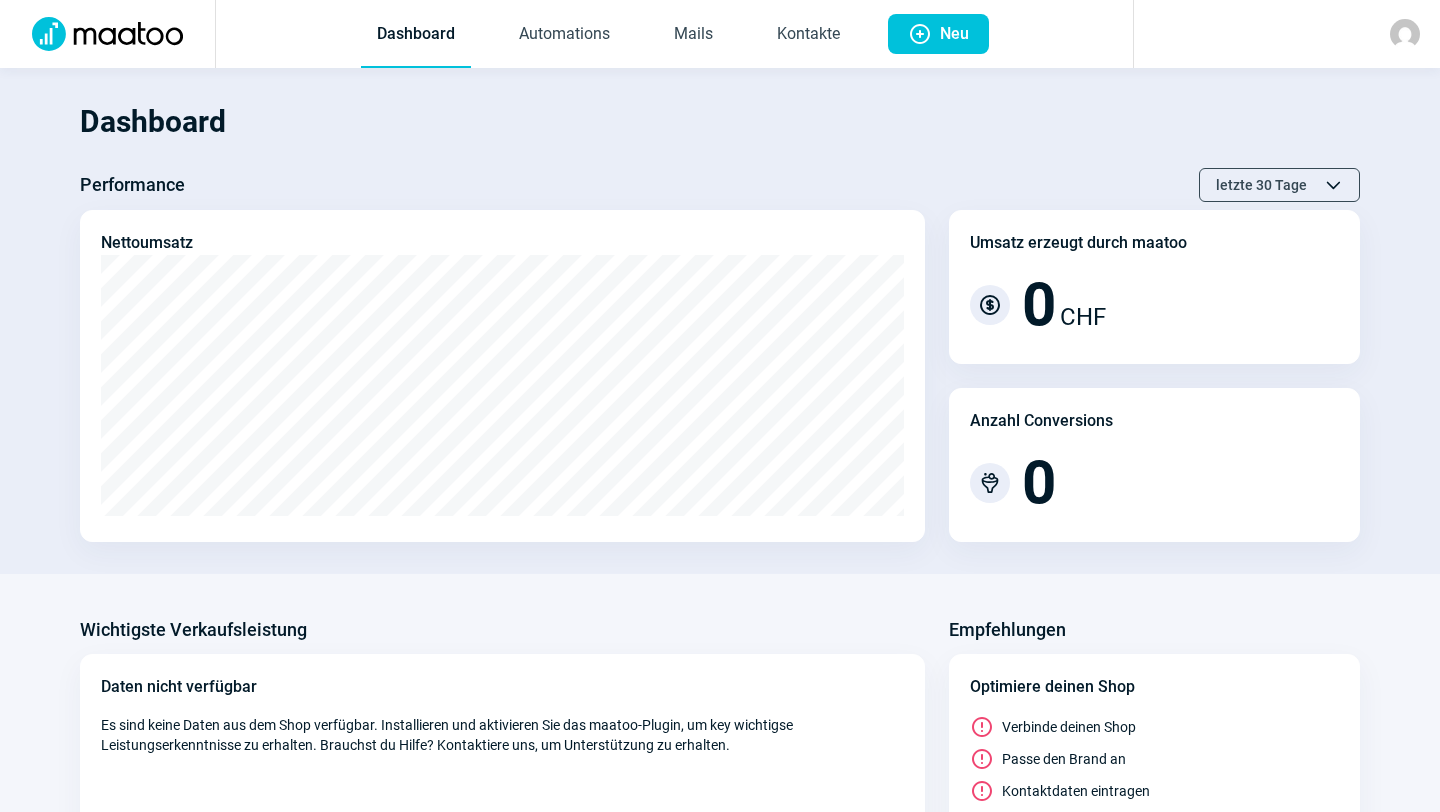 click 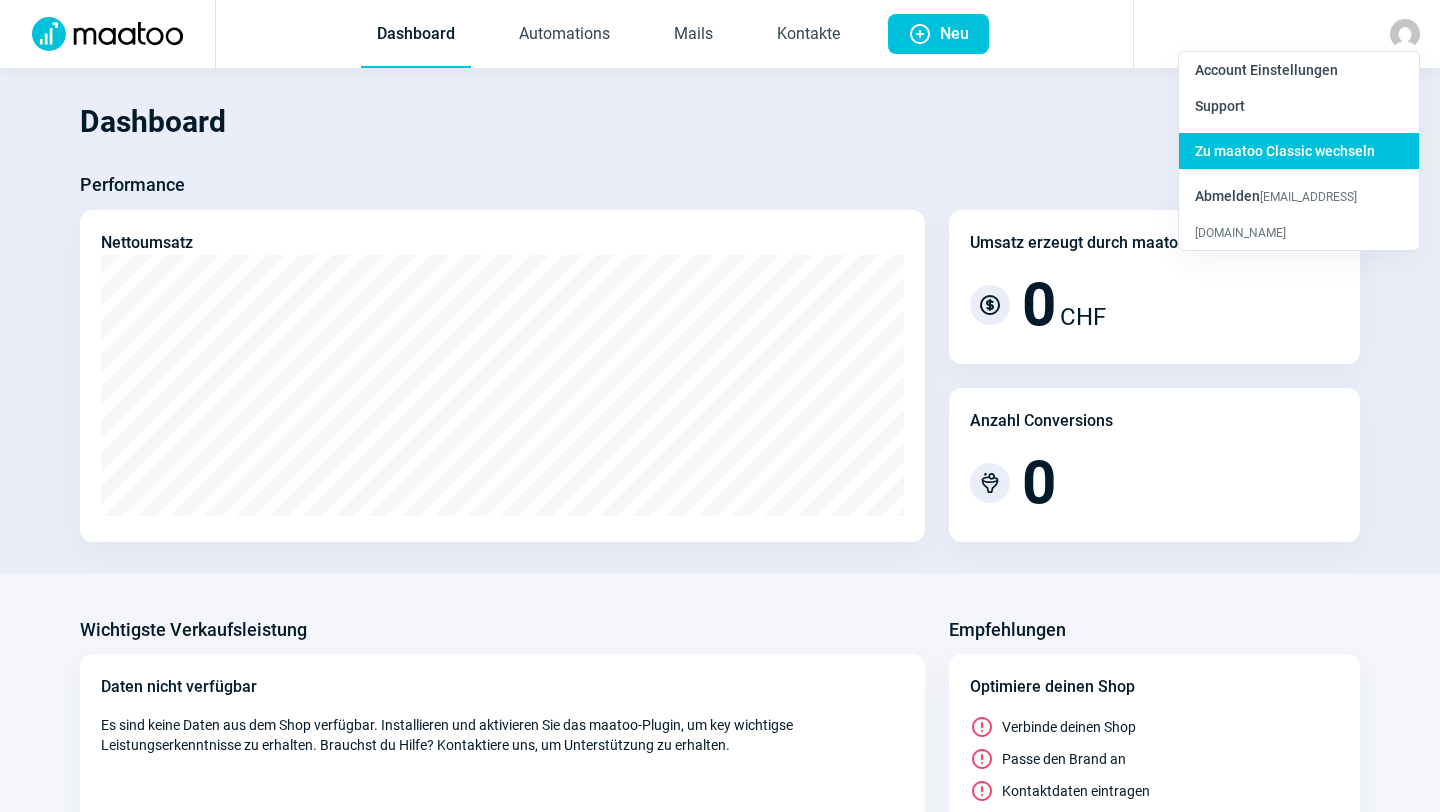 click on "Zu maatoo Classic wechseln" at bounding box center (1285, 151) 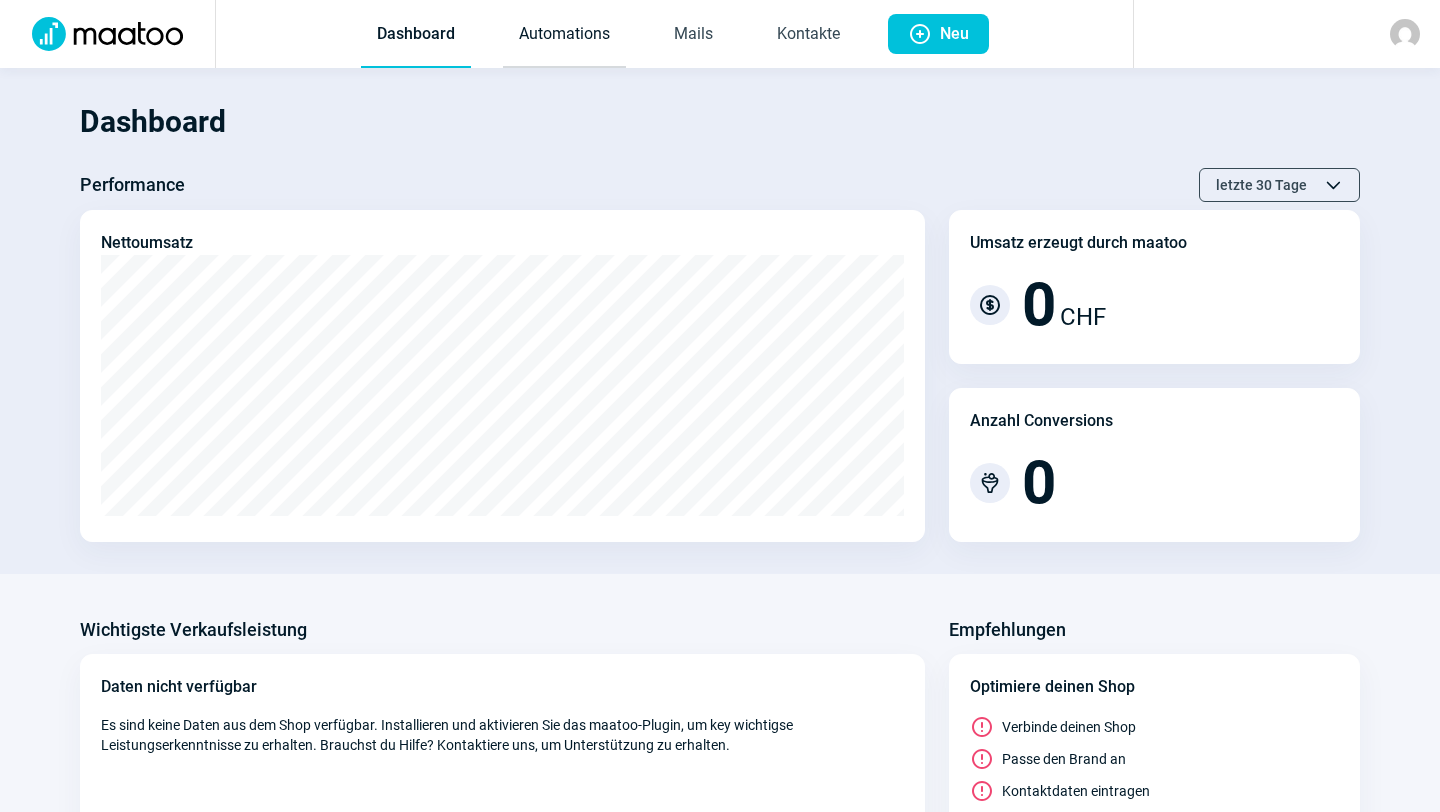click on "Automations" 